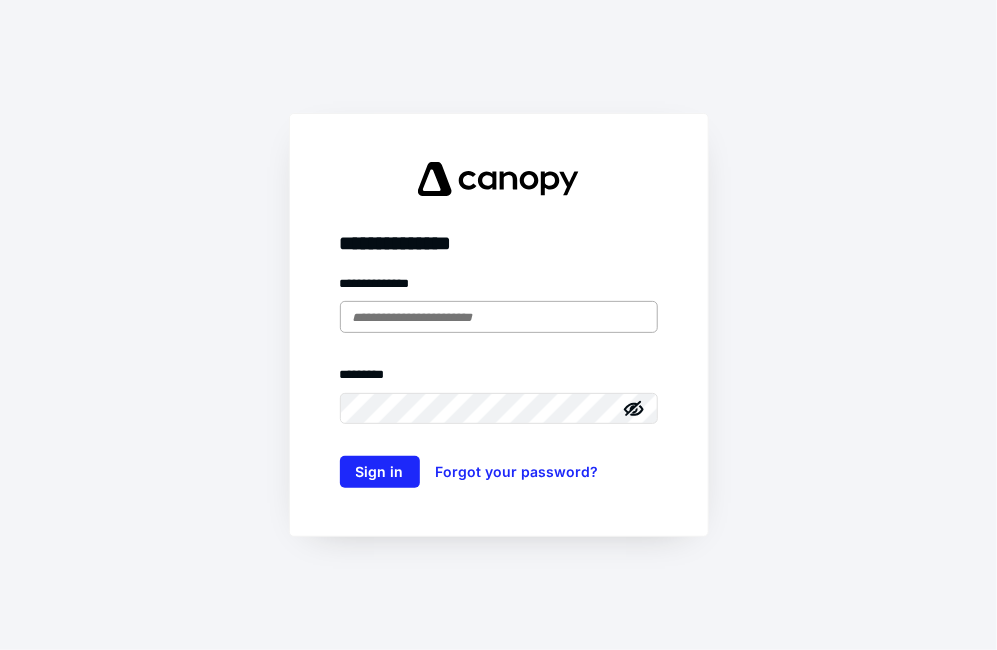 scroll, scrollTop: 0, scrollLeft: 0, axis: both 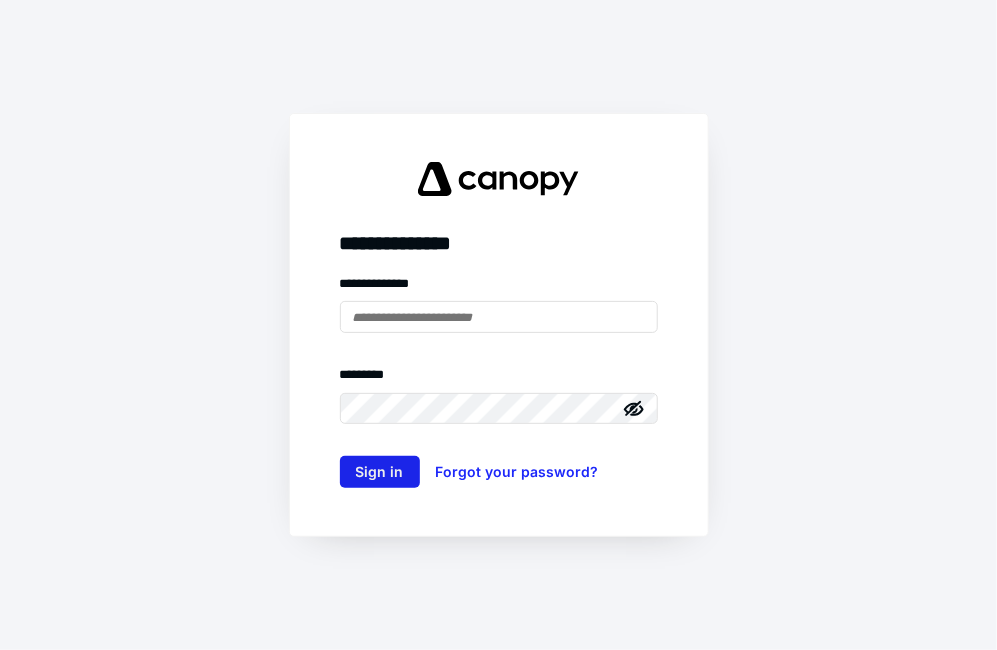 type on "**********" 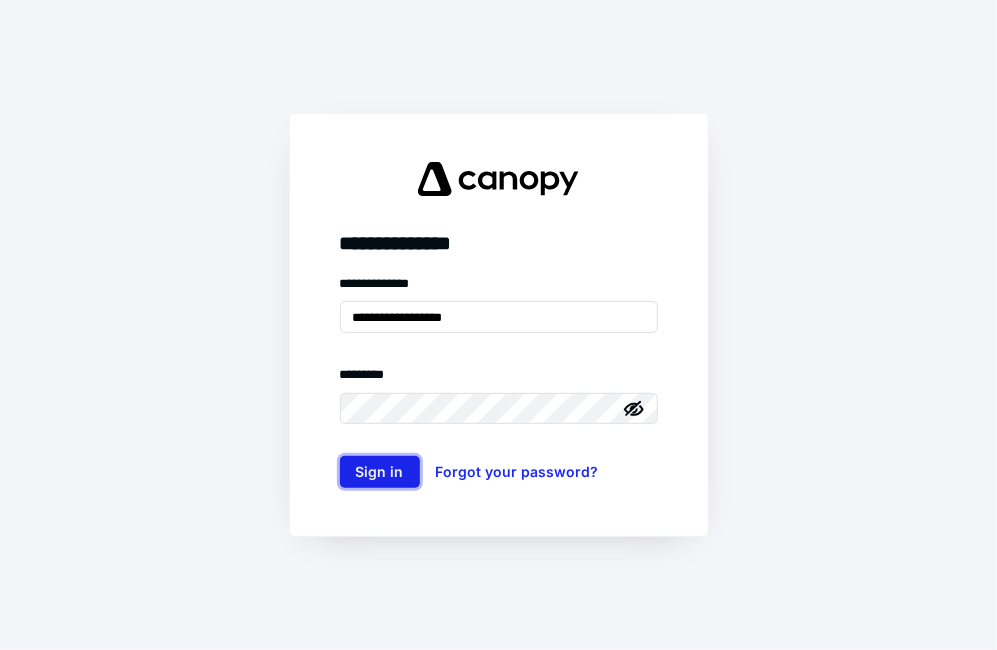 click on "Sign in" at bounding box center (380, 472) 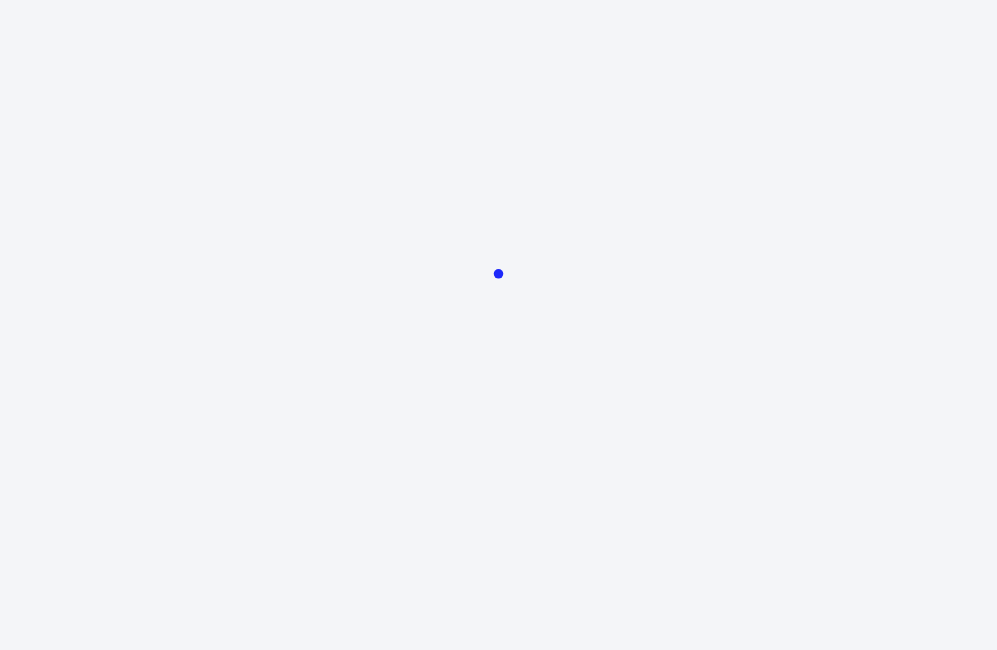 scroll, scrollTop: 0, scrollLeft: 0, axis: both 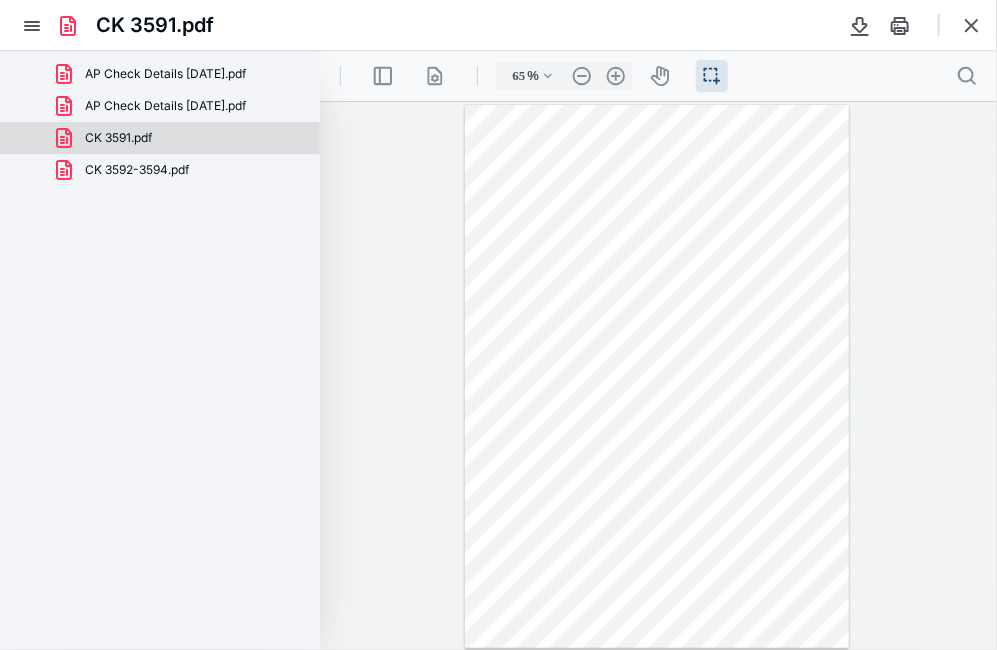 click on "**********" at bounding box center (657, 375) 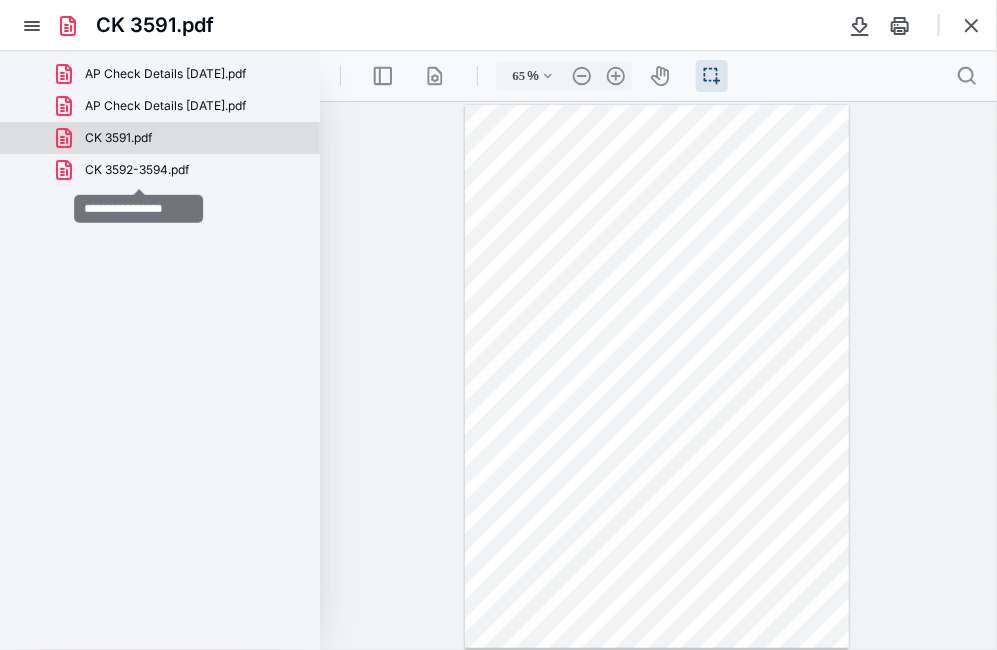 click on "CK 3592-3594.pdf" at bounding box center (137, 170) 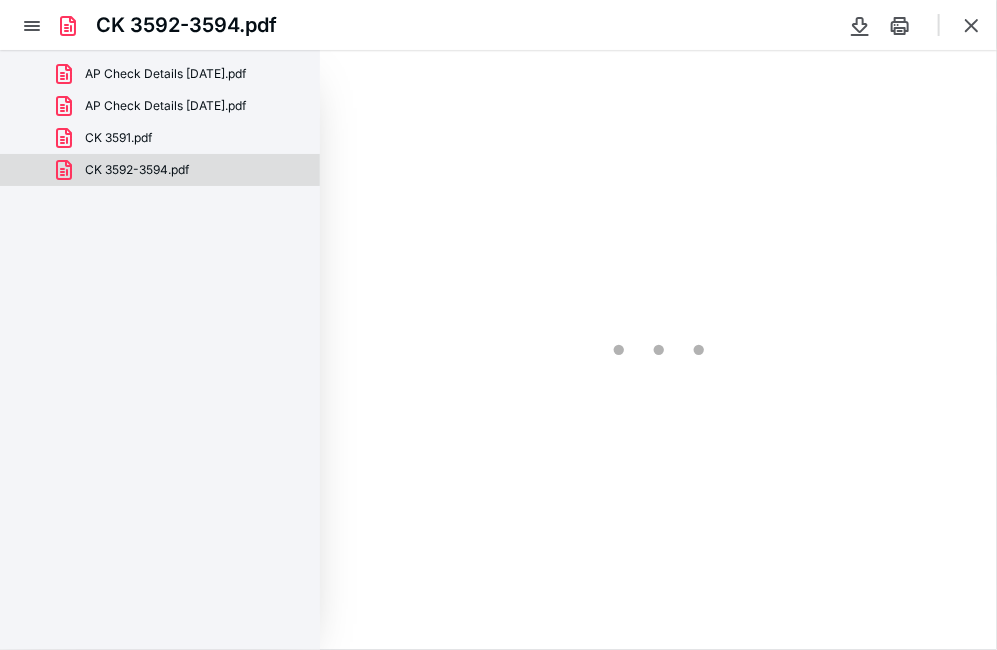 type on "65" 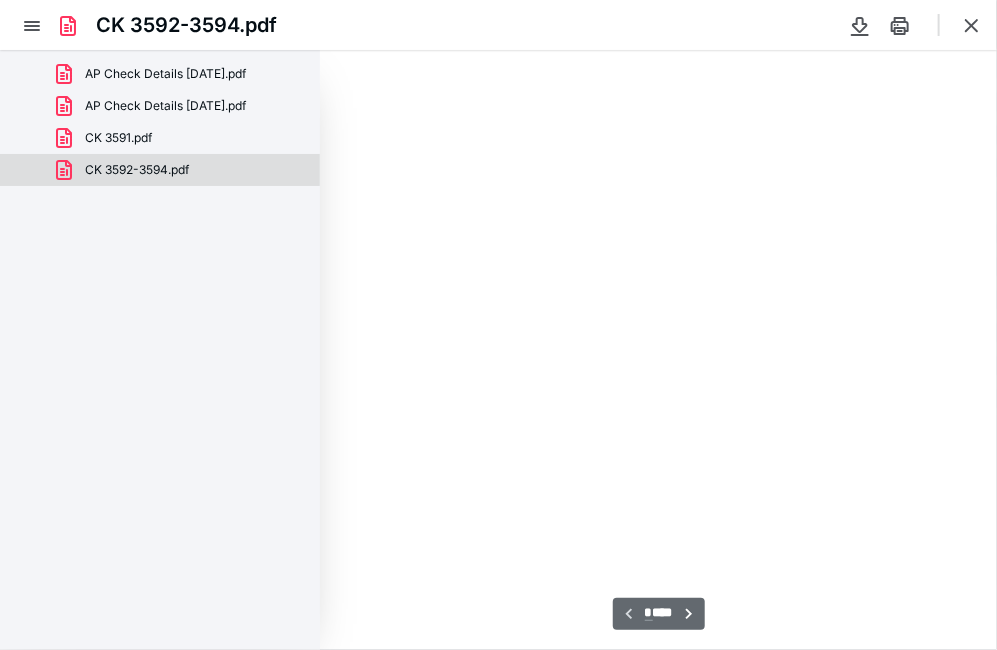 scroll, scrollTop: 54, scrollLeft: 0, axis: vertical 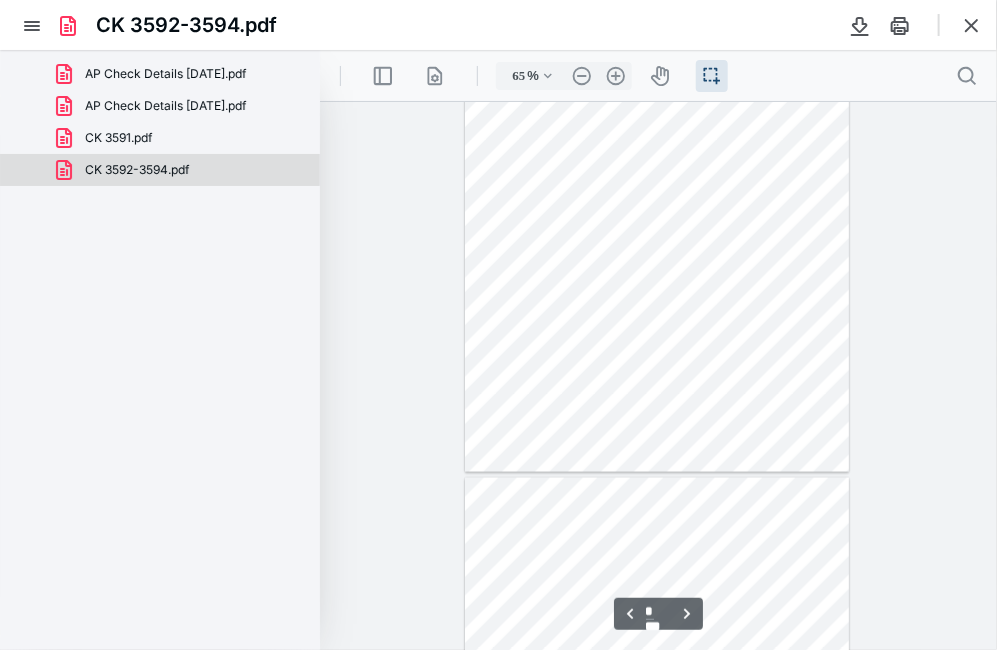 type on "*" 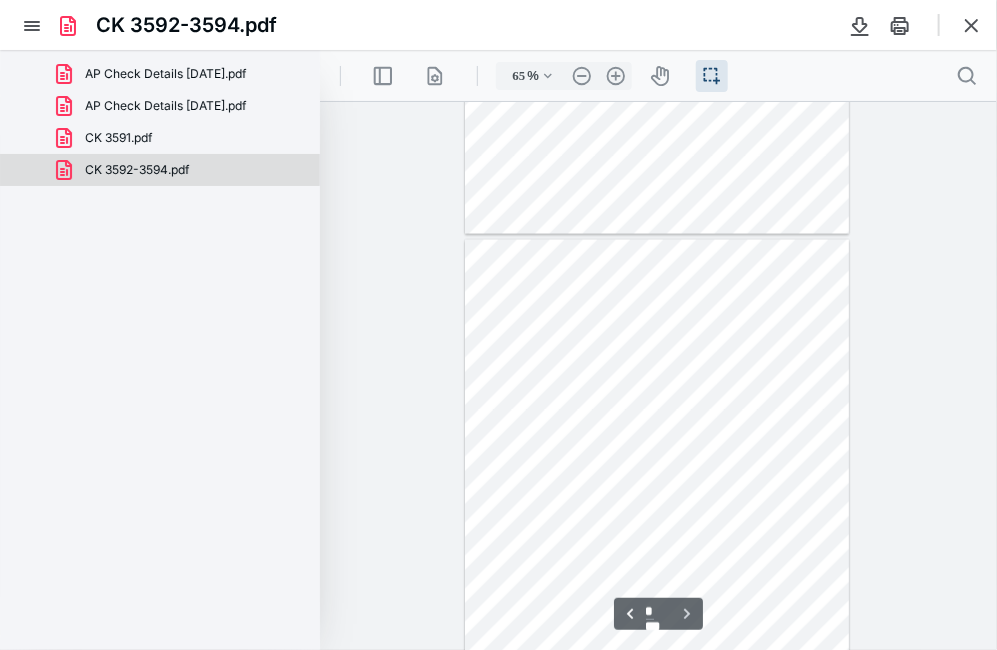 scroll, scrollTop: 996, scrollLeft: 0, axis: vertical 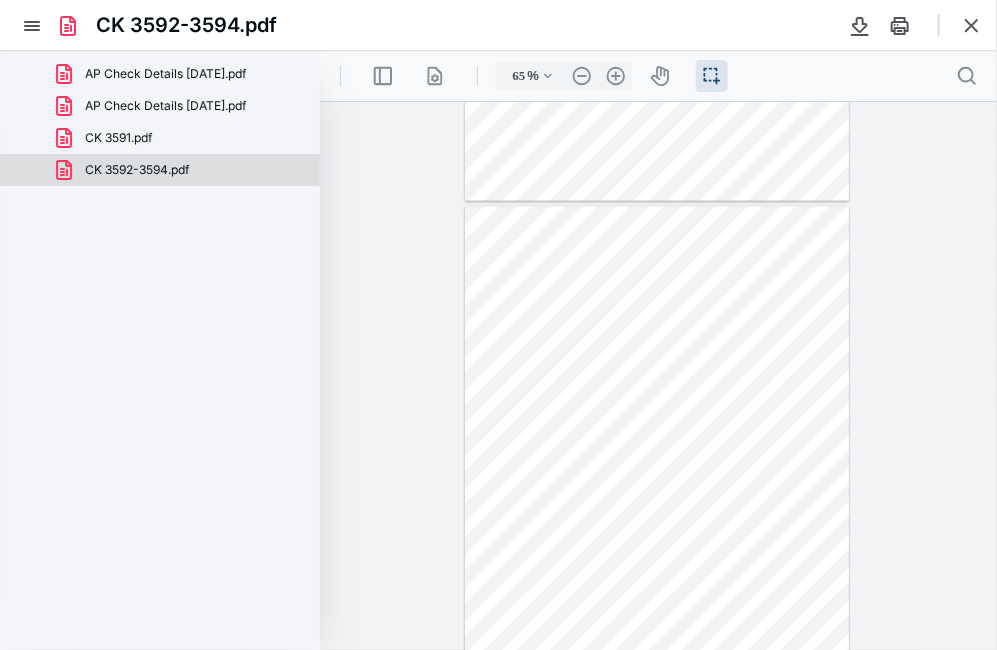 drag, startPoint x: 993, startPoint y: 458, endPoint x: 1005, endPoint y: 521, distance: 64.132675 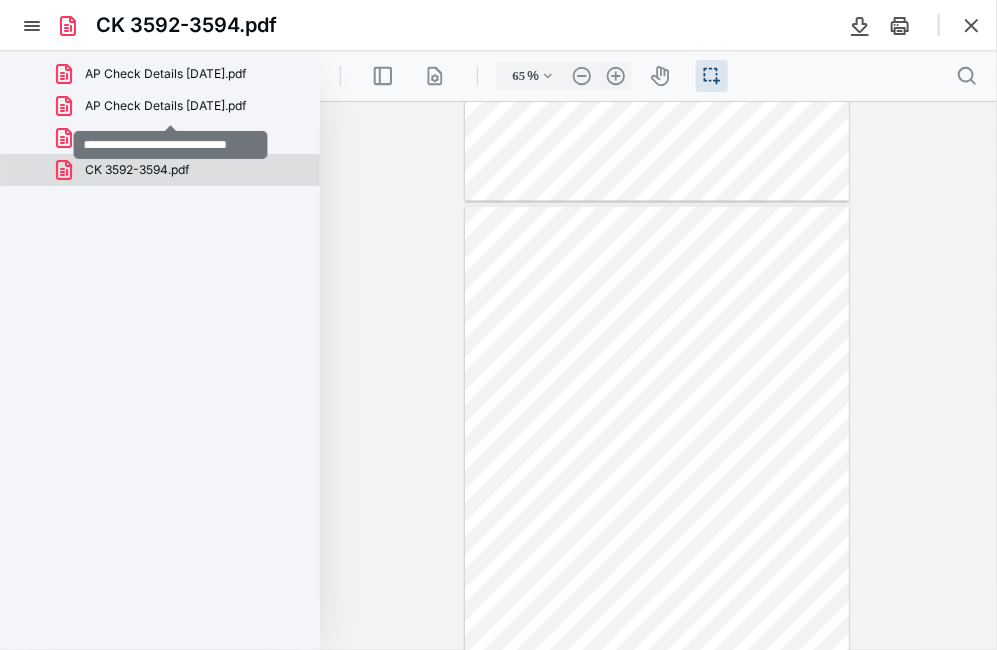 click on "AP Check Details [DATE].pdf" at bounding box center (165, 106) 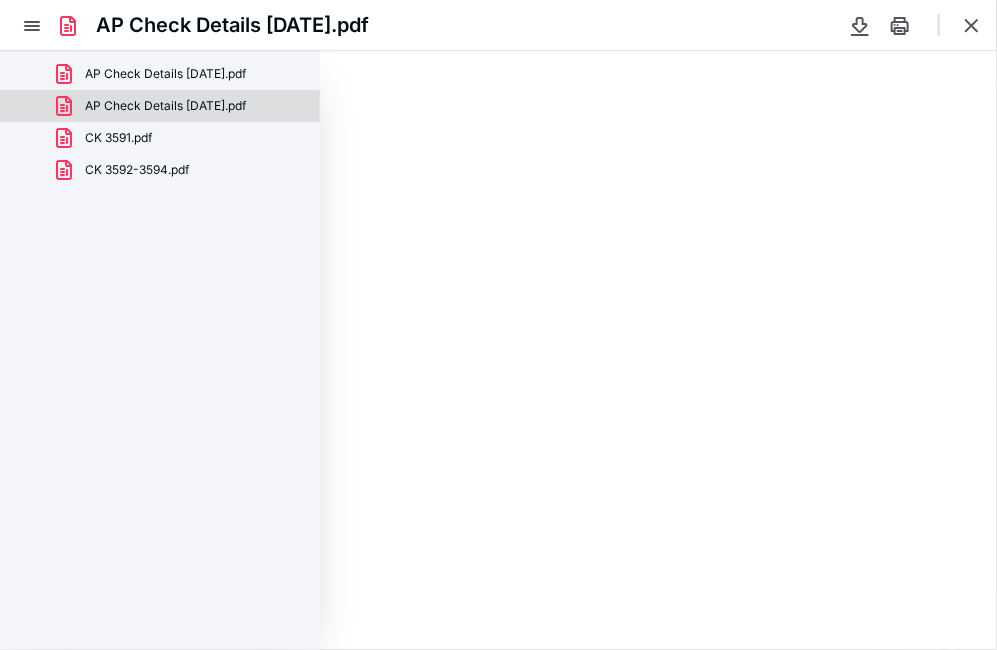 scroll, scrollTop: 0, scrollLeft: 0, axis: both 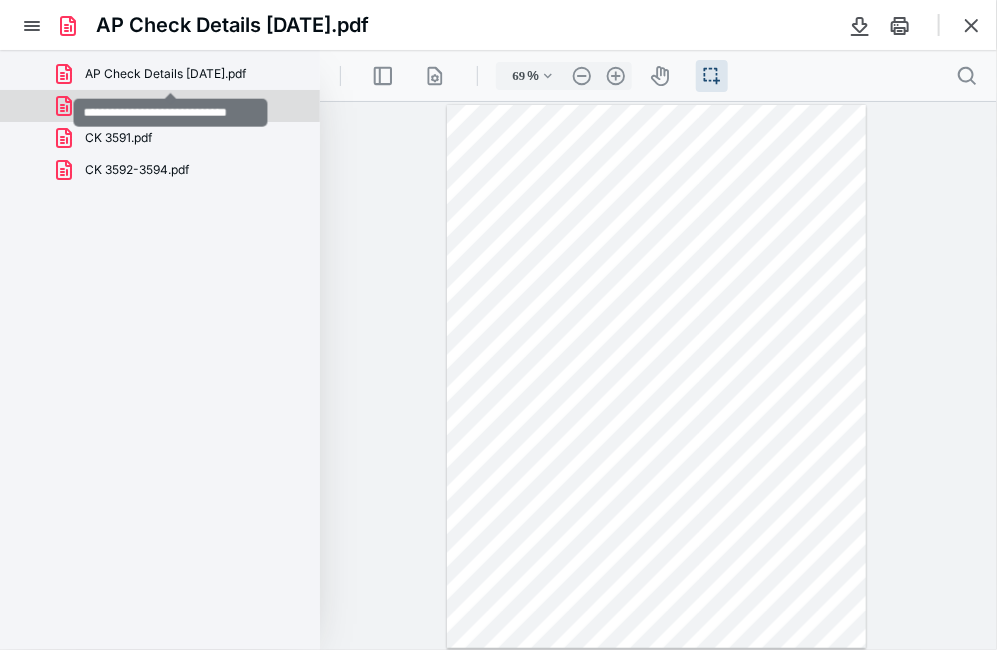 click on "AP Check Details [DATE].pdf" at bounding box center (165, 74) 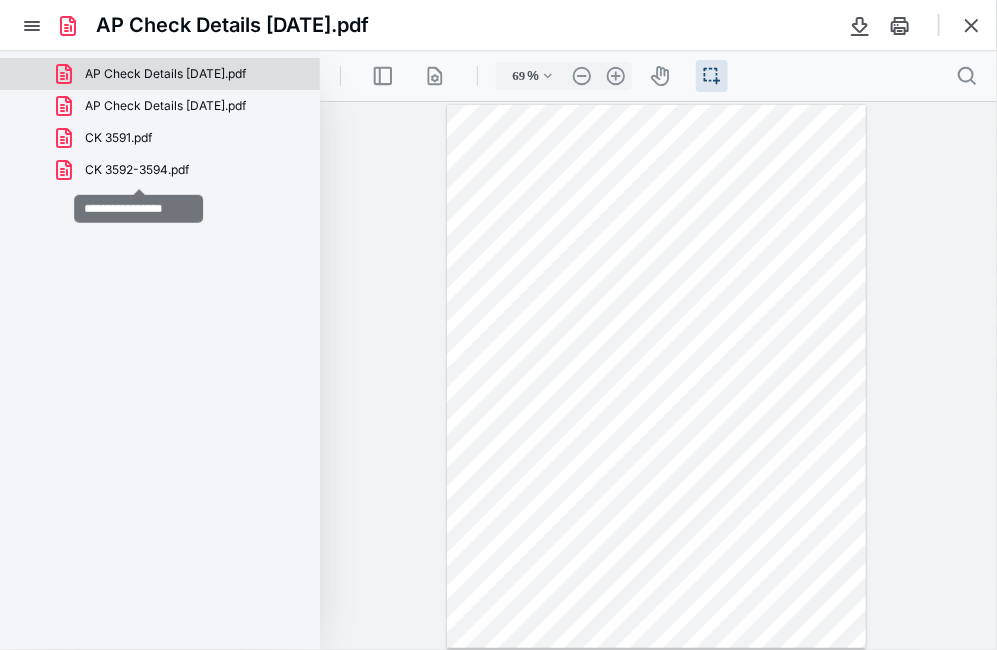 click on "CK 3592-3594.pdf" at bounding box center [137, 170] 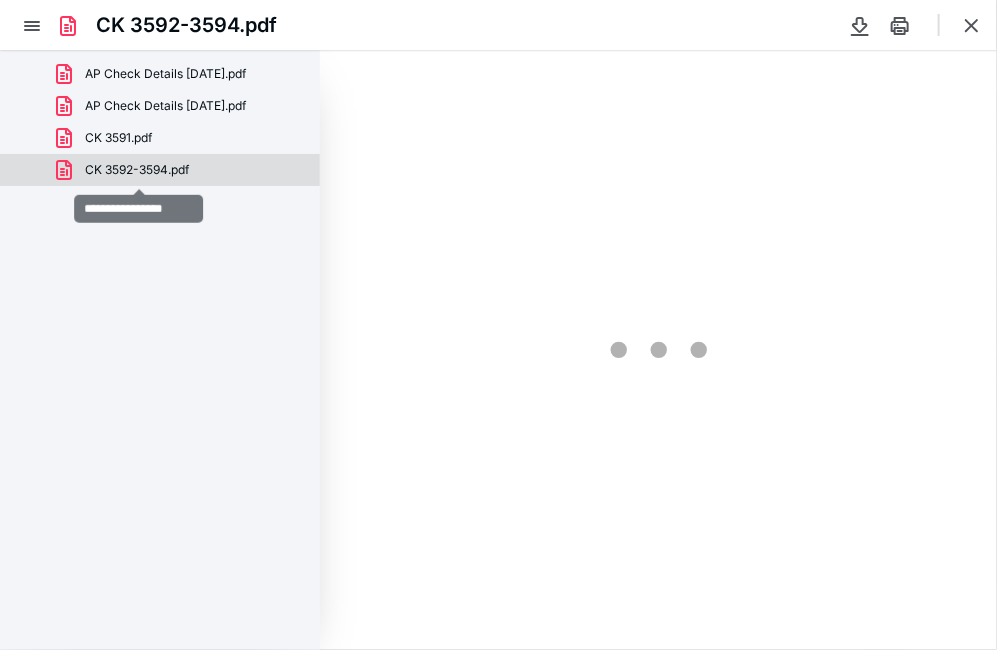 type on "65" 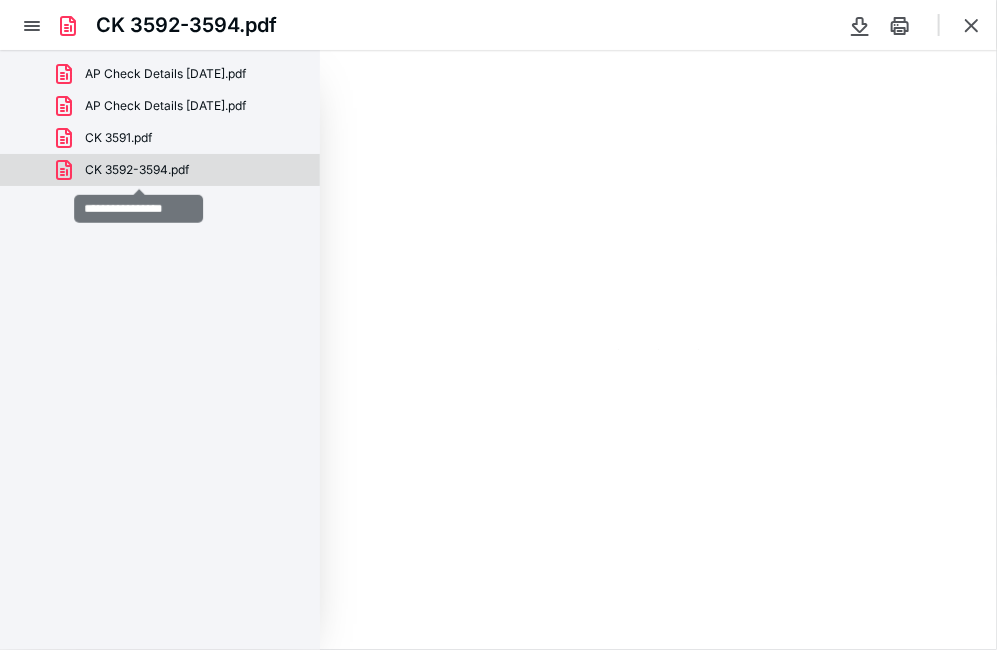 scroll, scrollTop: 54, scrollLeft: 0, axis: vertical 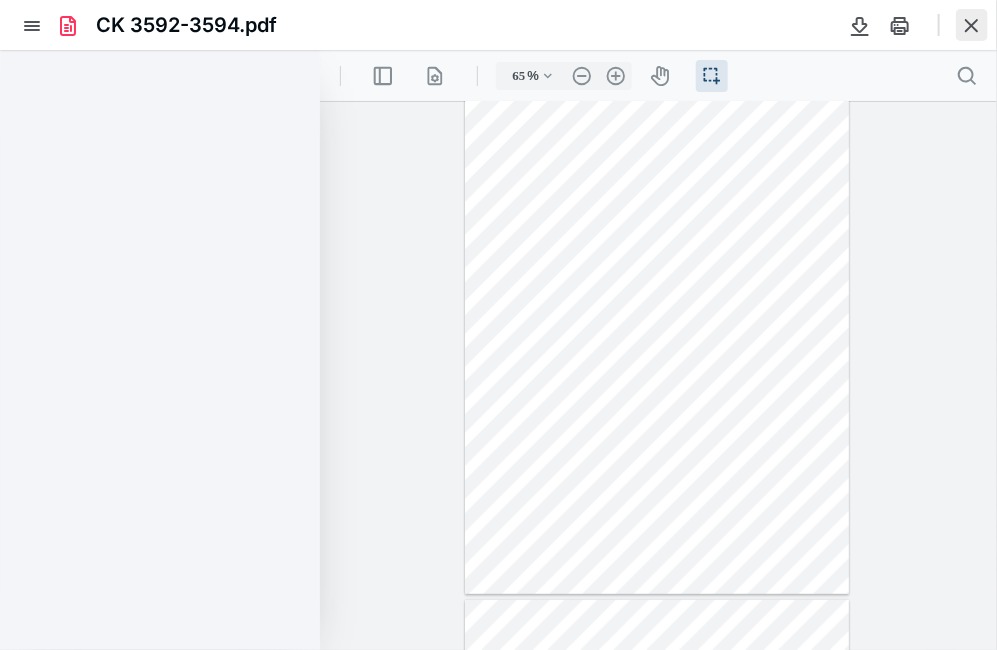 click at bounding box center [972, 25] 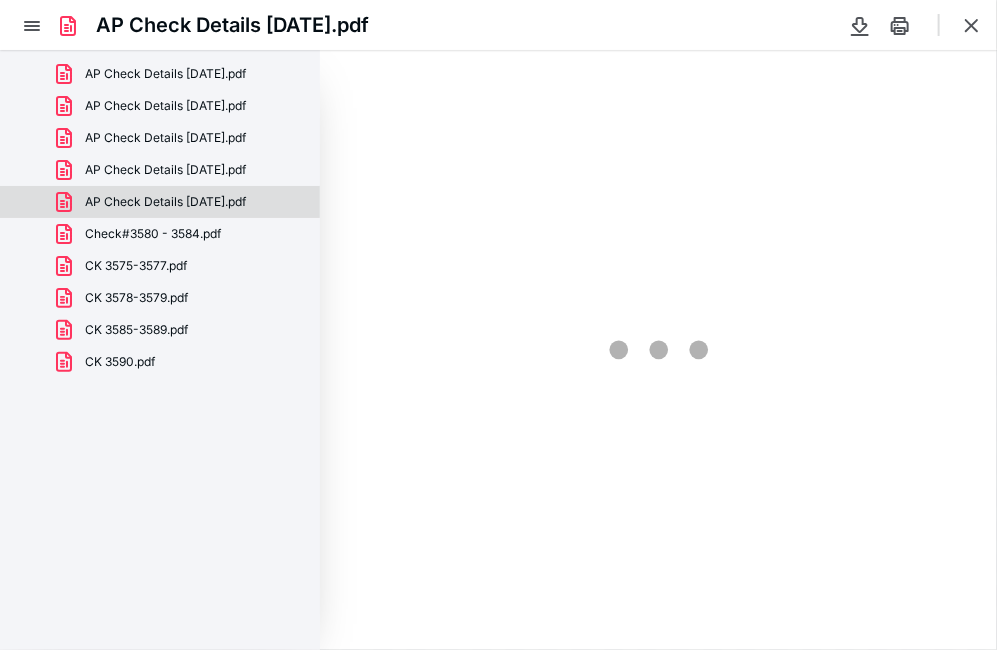 scroll, scrollTop: 0, scrollLeft: 0, axis: both 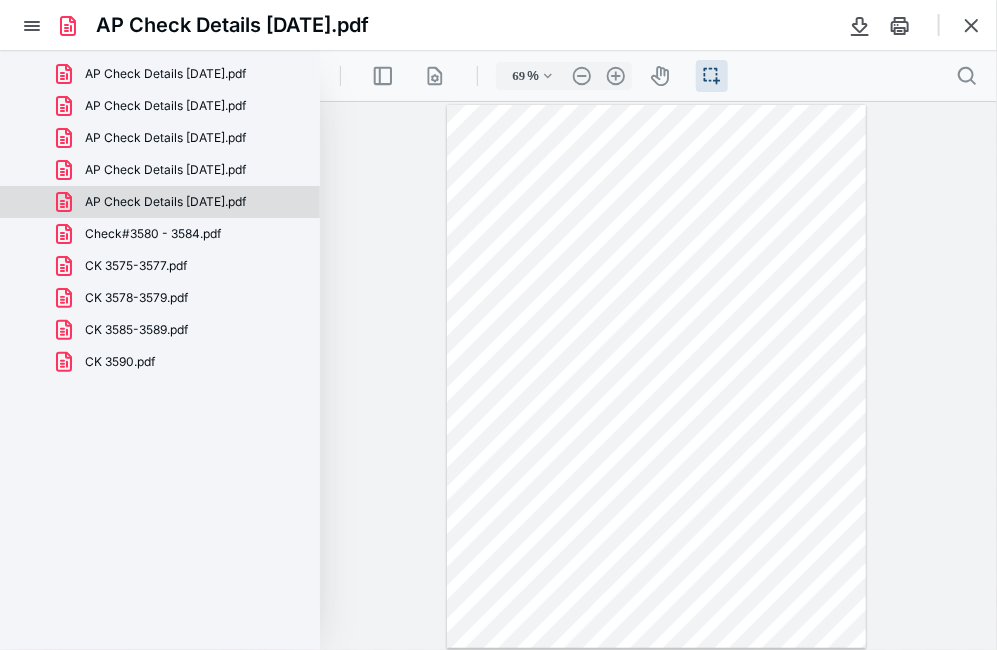 click at bounding box center (656, 376) 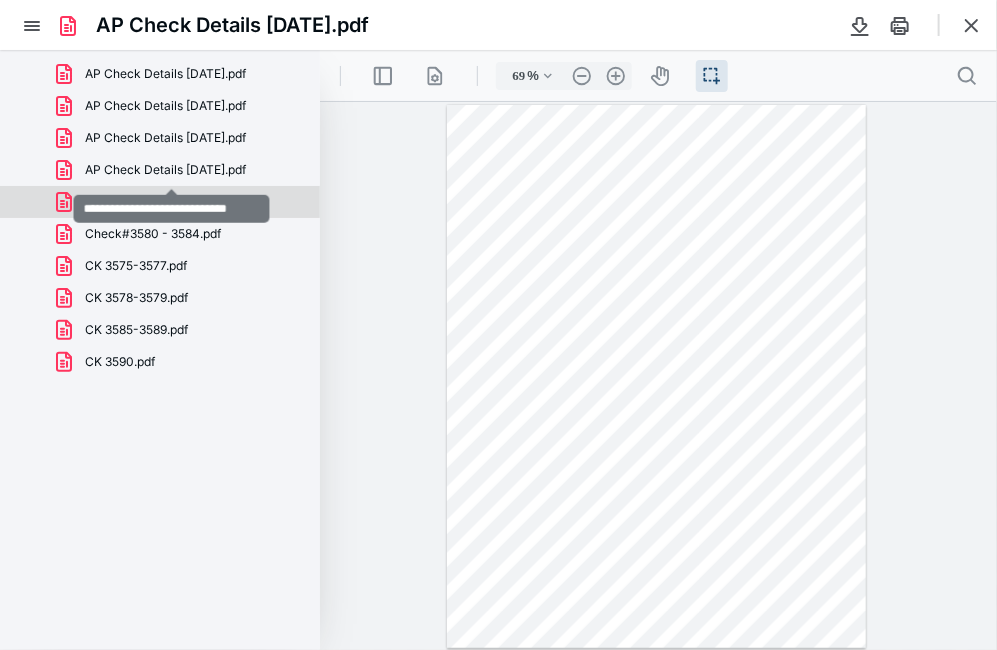 click on "AP Check Details [DATE].pdf" at bounding box center [165, 170] 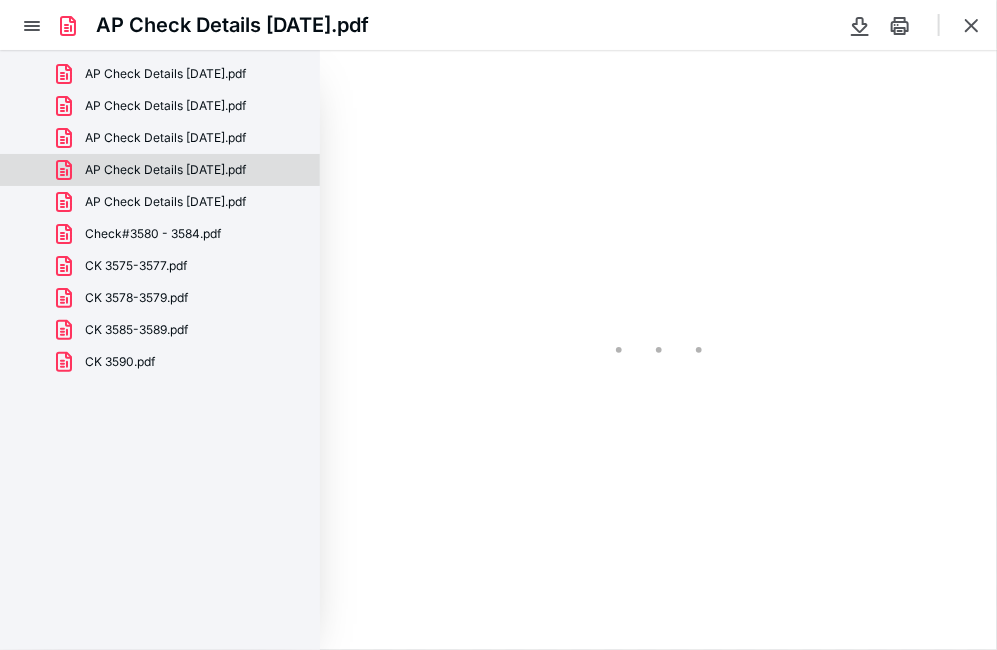scroll, scrollTop: 0, scrollLeft: 0, axis: both 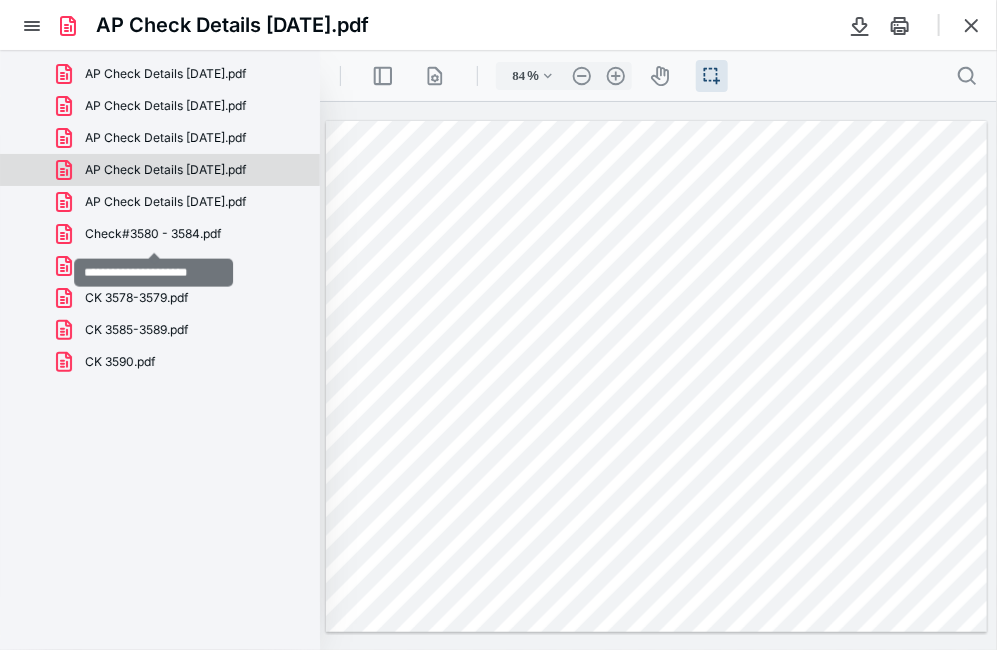 click on "Check#3580 - 3584.pdf" at bounding box center (153, 234) 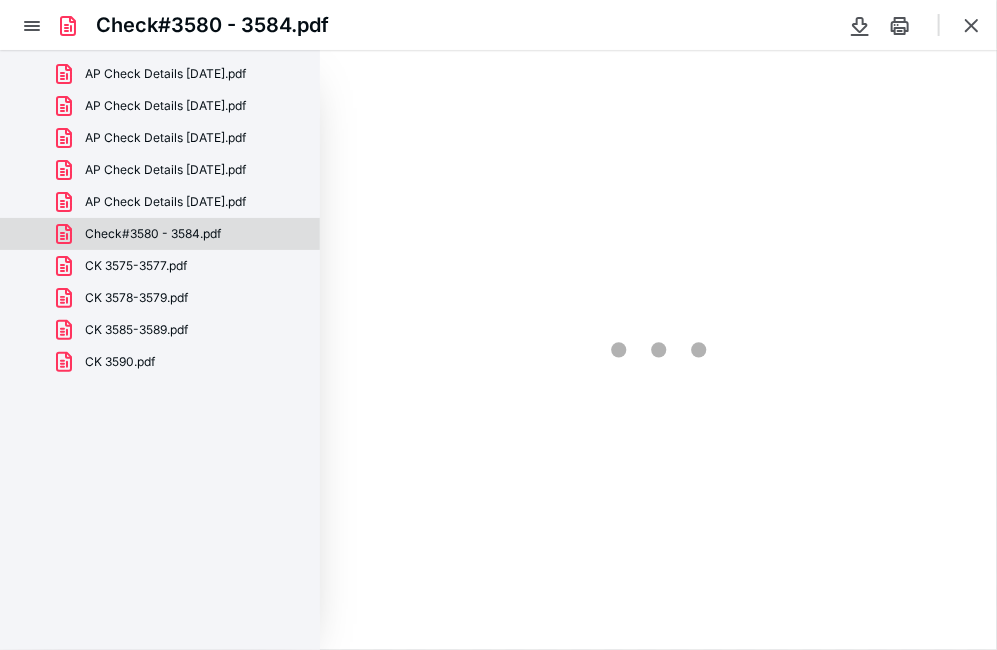 type on "69" 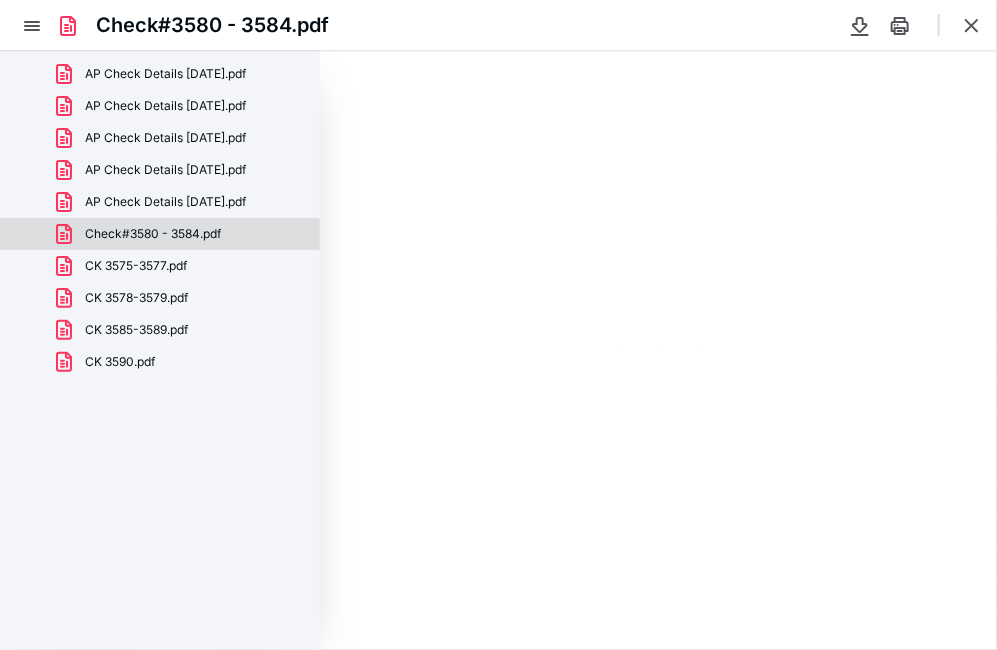 scroll, scrollTop: 54, scrollLeft: 0, axis: vertical 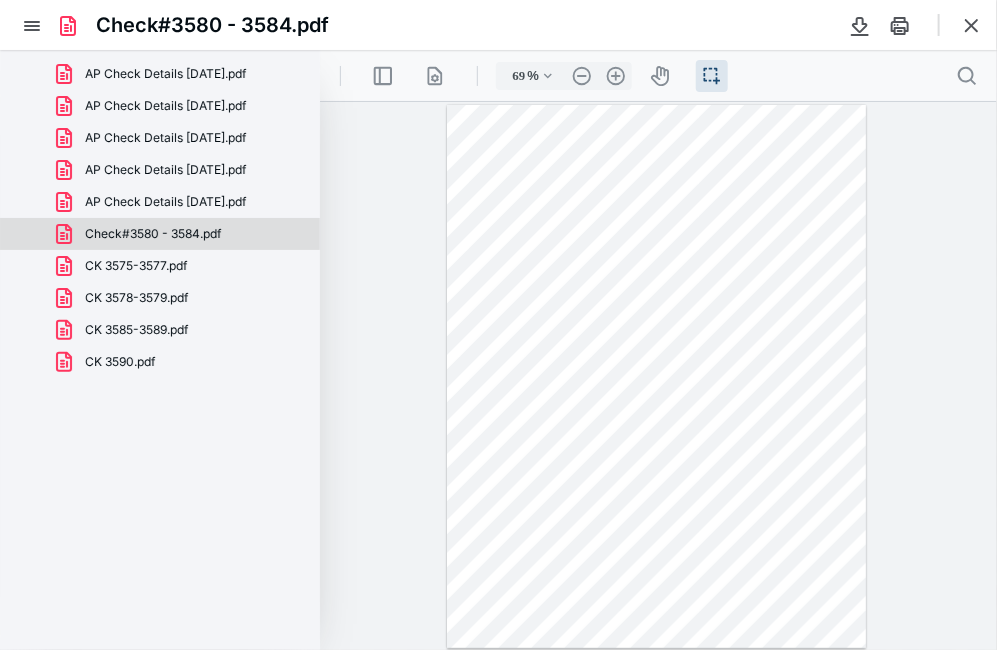 click at bounding box center (656, 376) 